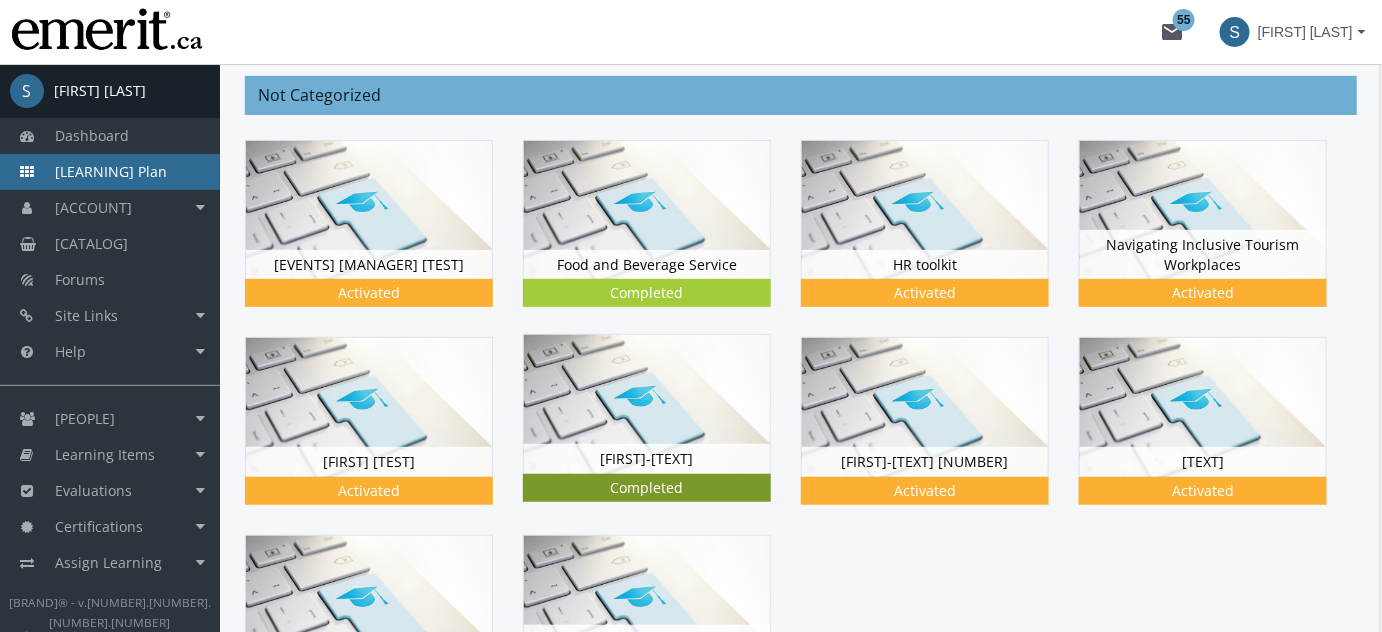 scroll, scrollTop: 181, scrollLeft: 0, axis: vertical 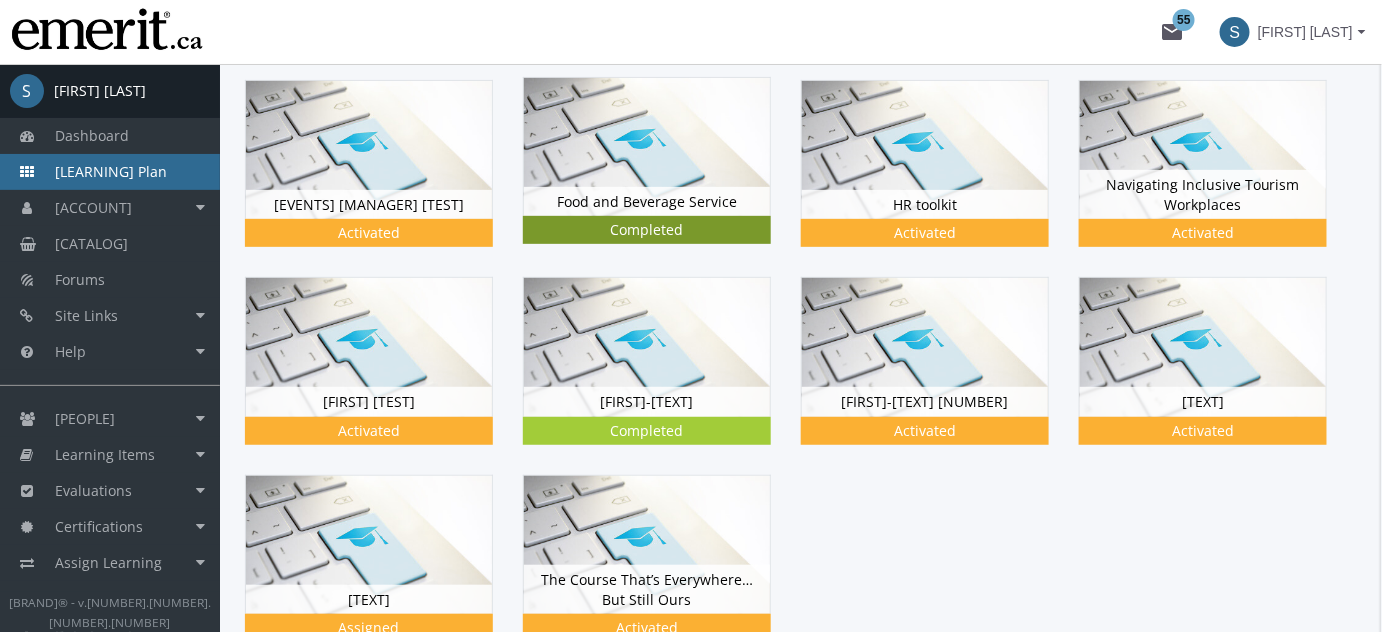 click at bounding box center [647, 147] 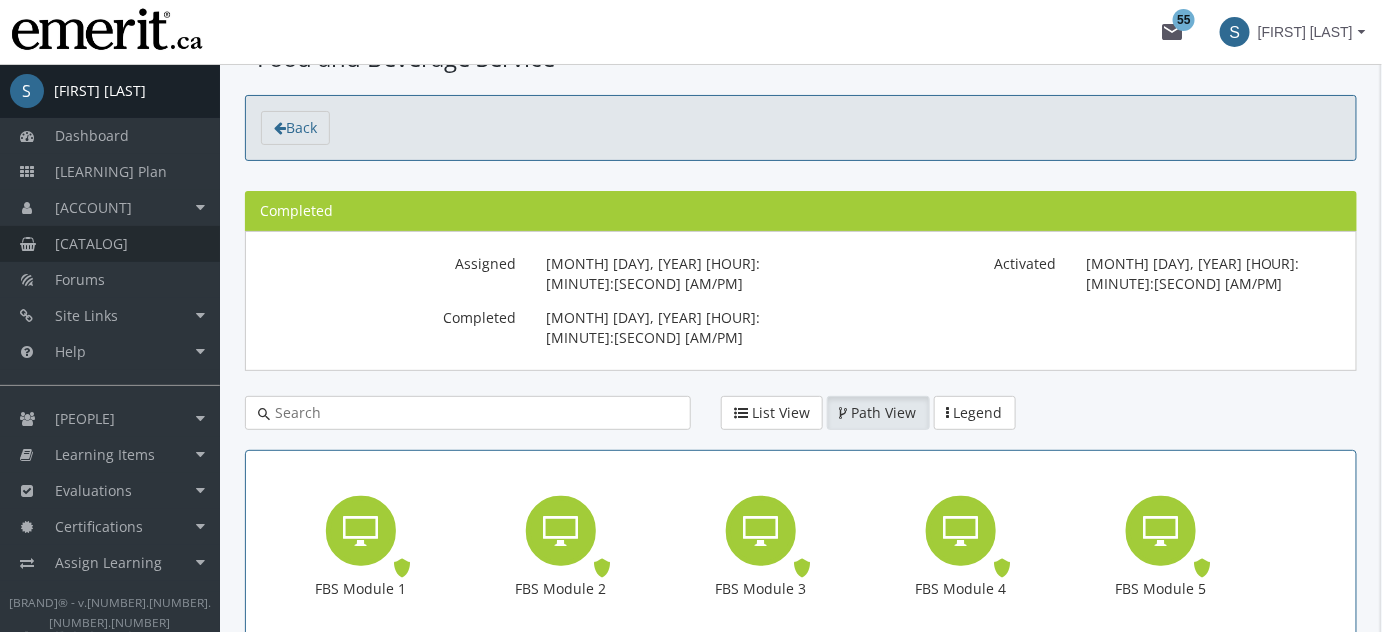 scroll, scrollTop: 60, scrollLeft: 0, axis: vertical 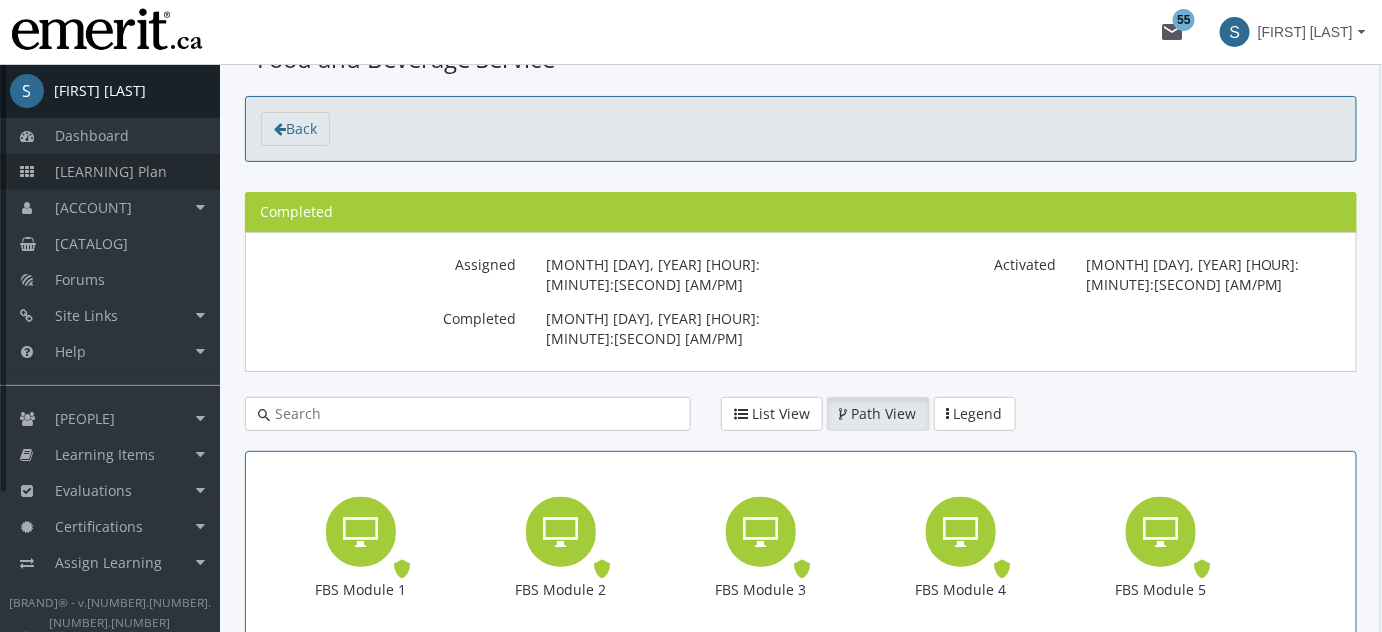 click on "[LEARNING] Plan" at bounding box center [111, 171] 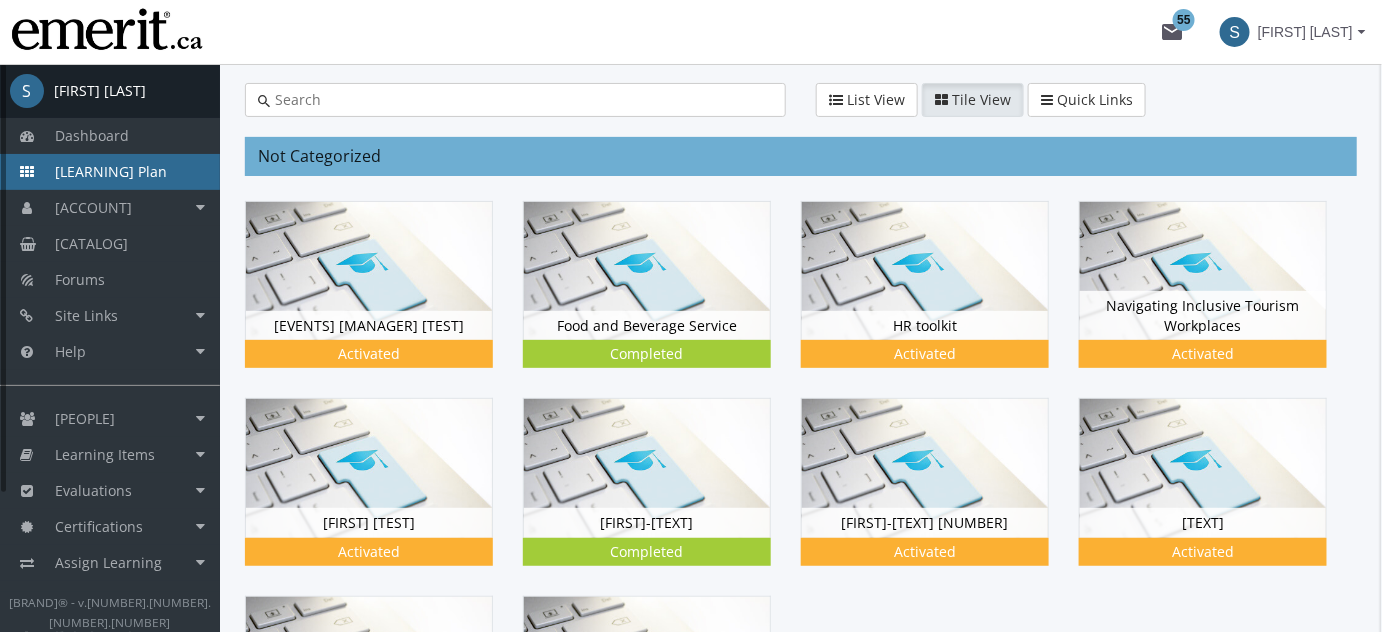 scroll, scrollTop: 0, scrollLeft: 0, axis: both 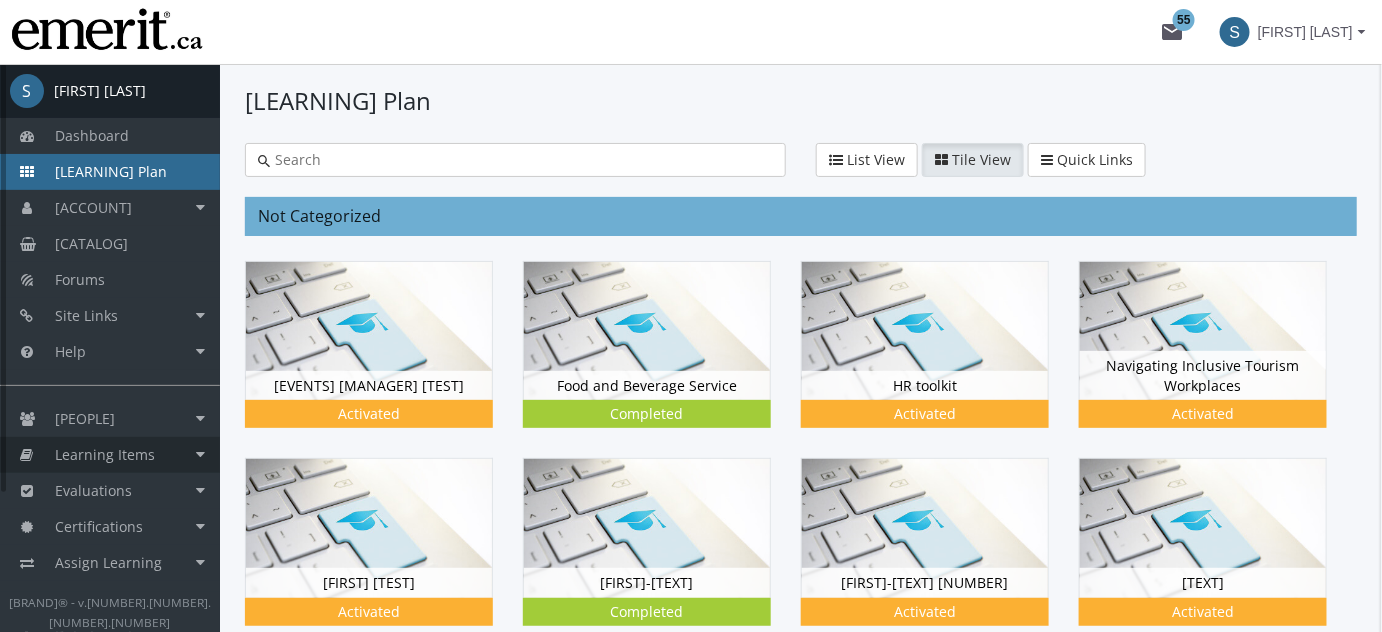 click on "Learning Items" at bounding box center [110, 455] 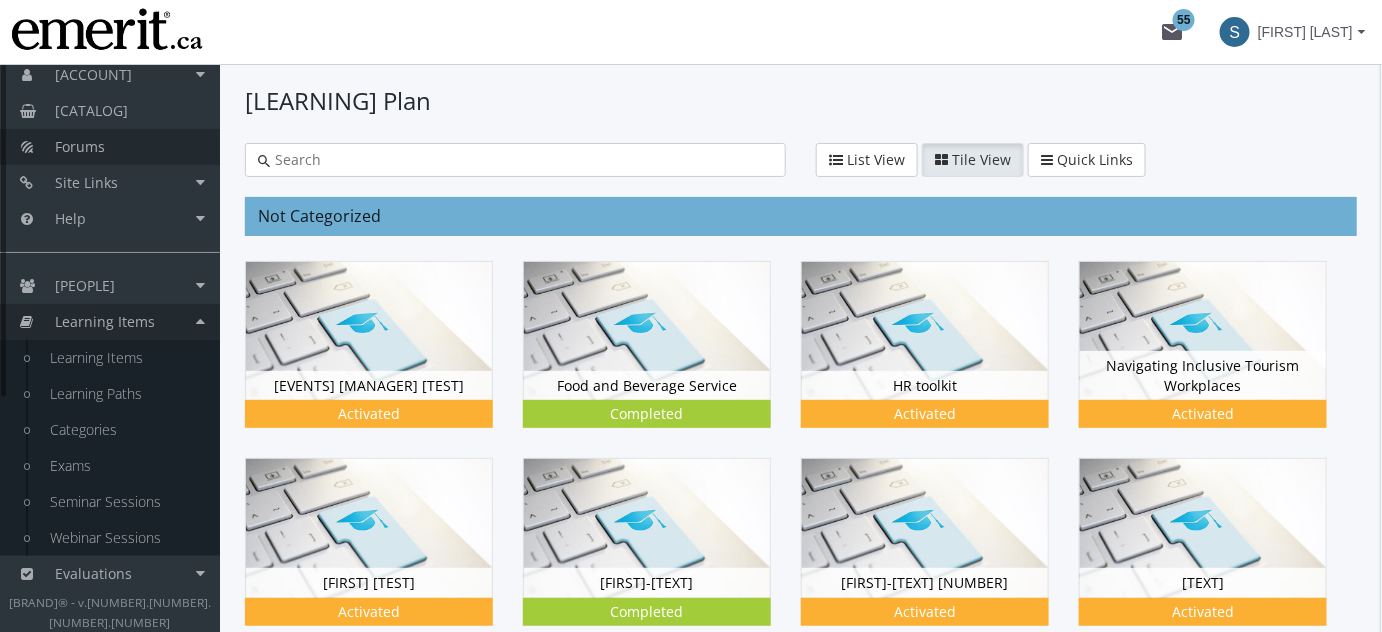 scroll, scrollTop: 0, scrollLeft: 0, axis: both 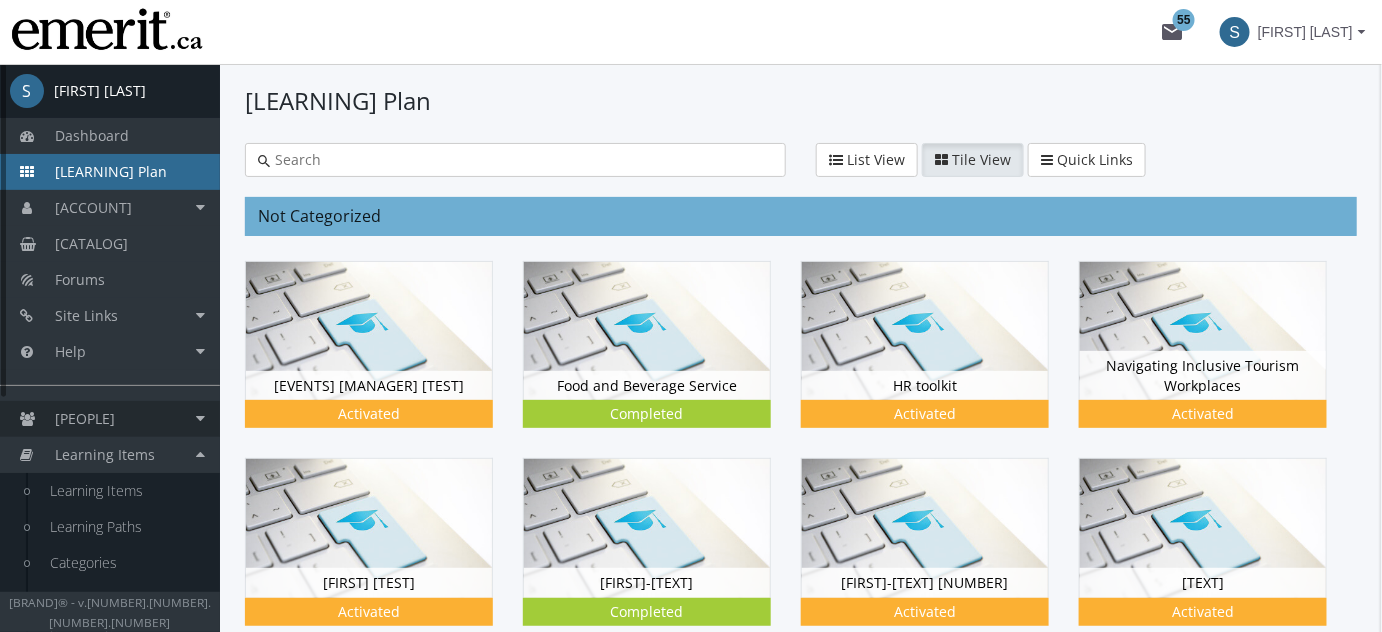 click on "[PEOPLE]" at bounding box center [110, 419] 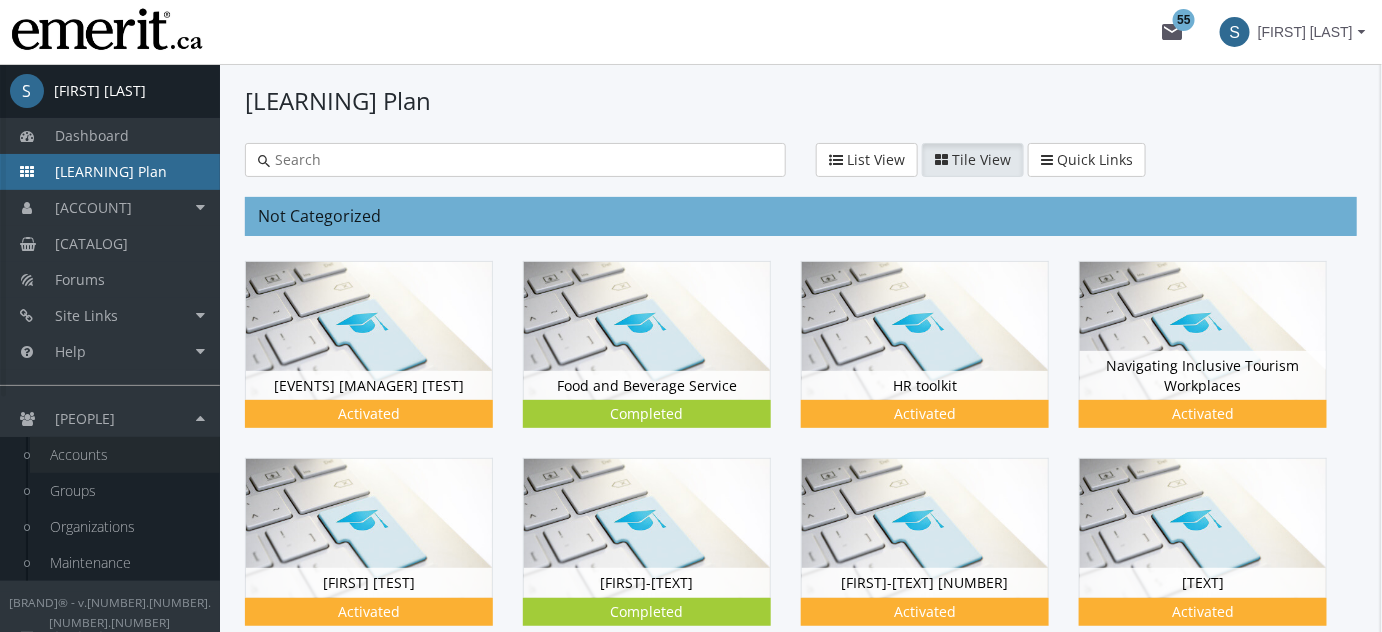 click on "Accounts" at bounding box center [125, 455] 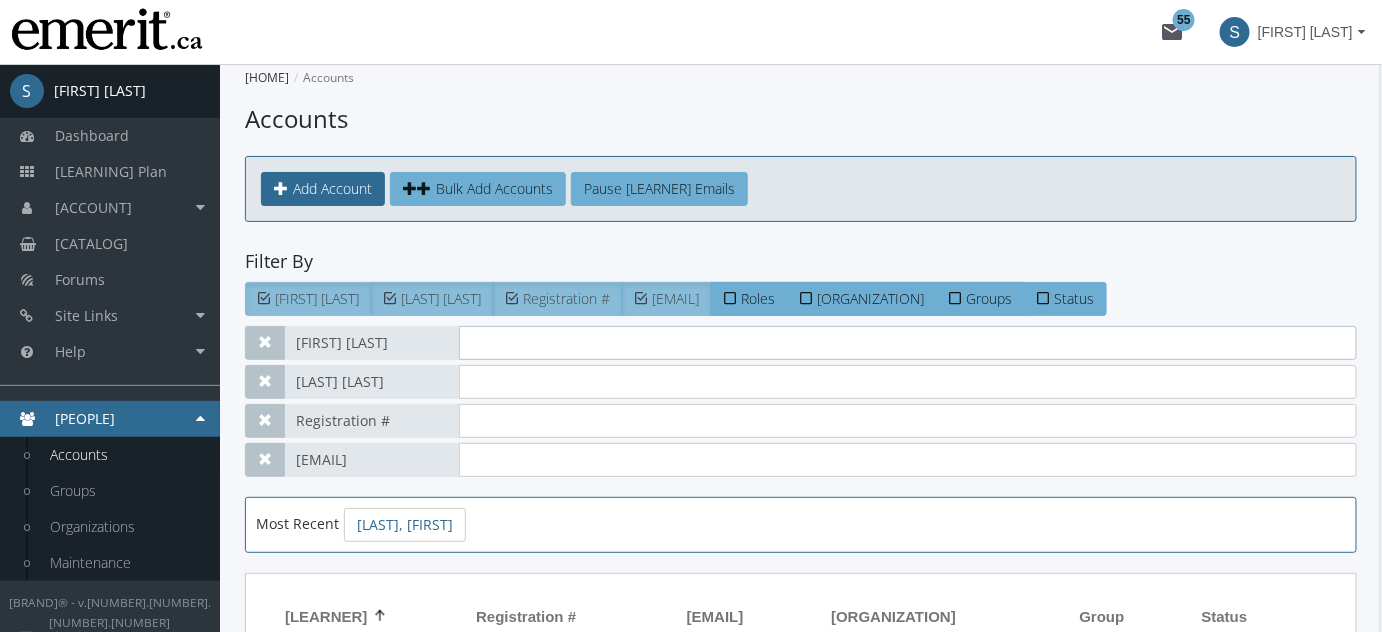 click at bounding box center (908, 343) 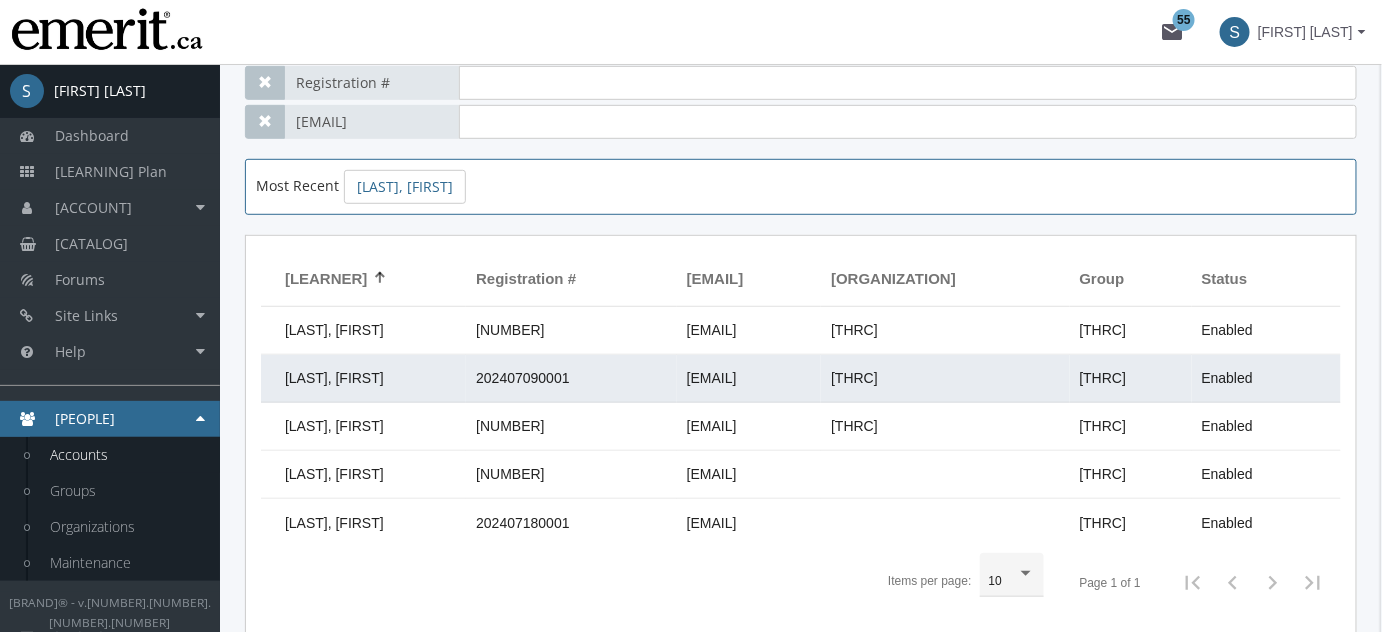 scroll, scrollTop: 338, scrollLeft: 0, axis: vertical 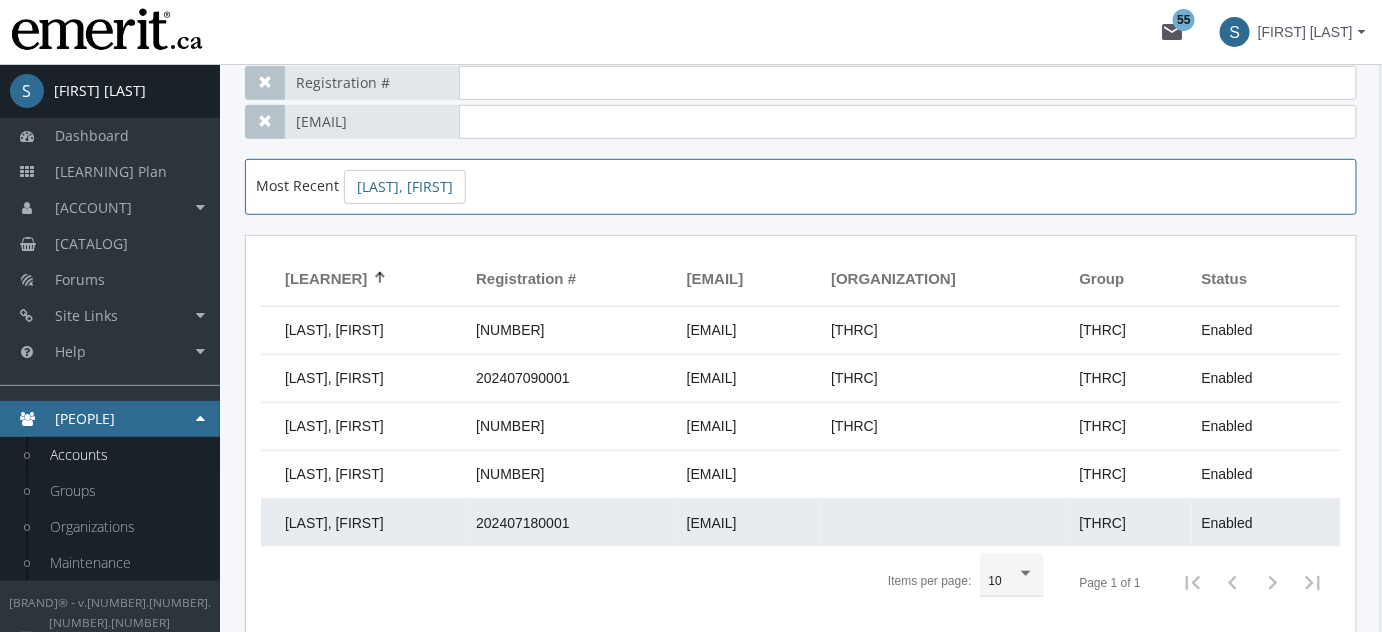 type on "[FIRST]" 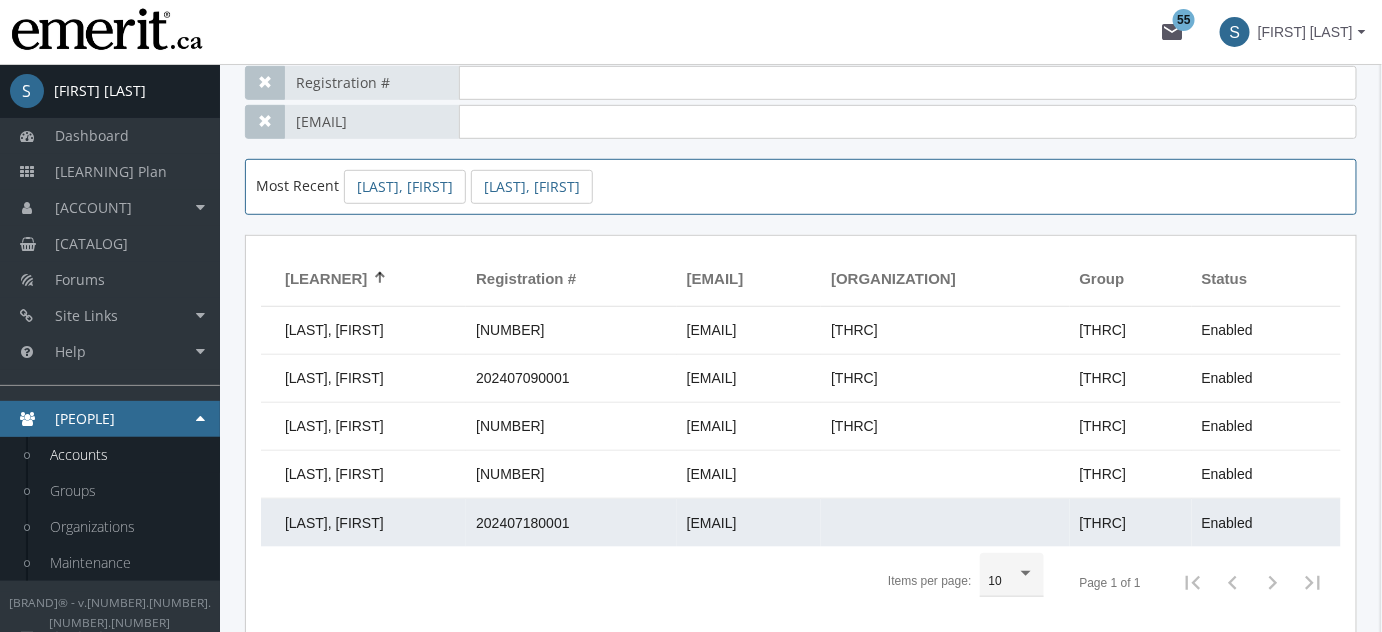 scroll, scrollTop: 0, scrollLeft: 0, axis: both 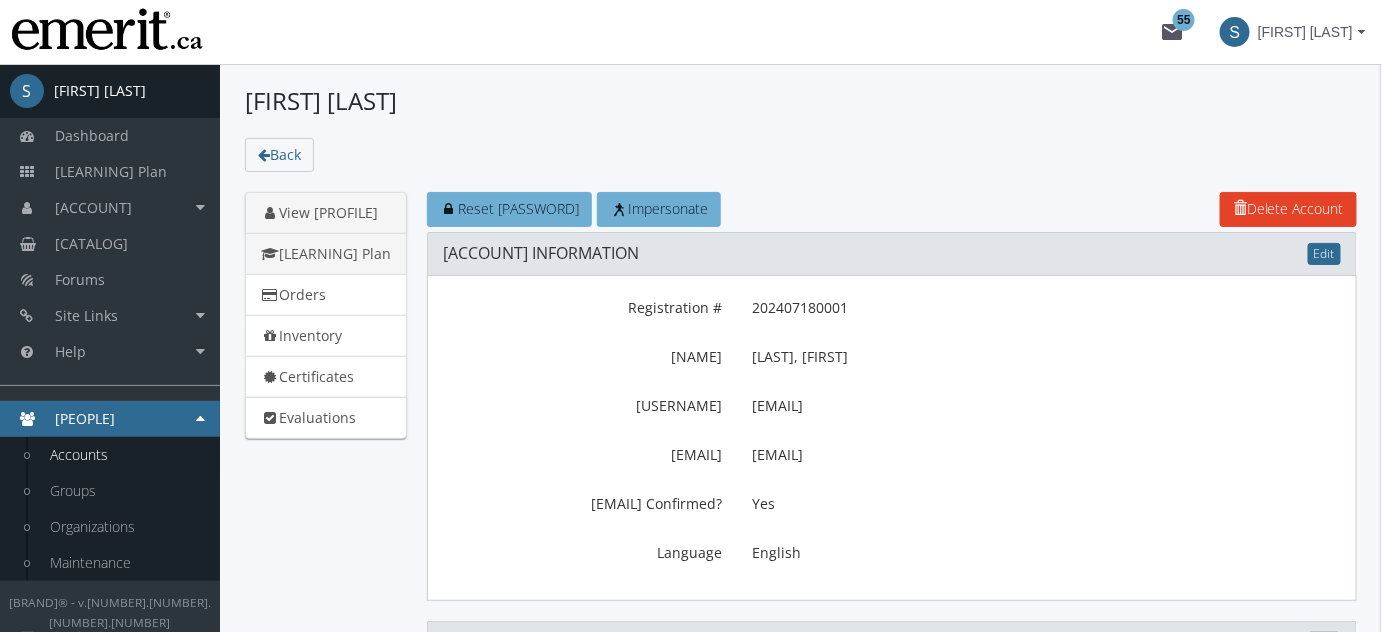 click on "[LEARNING] Plan" at bounding box center (326, 254) 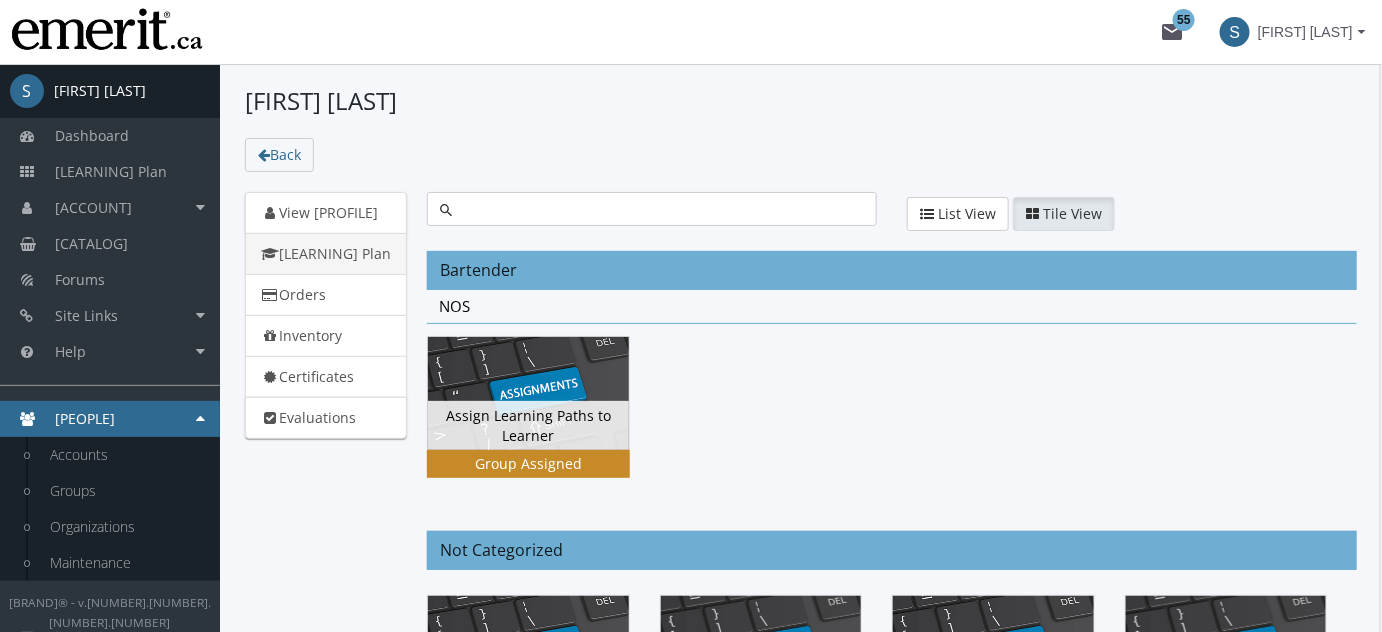 scroll, scrollTop: 363, scrollLeft: 0, axis: vertical 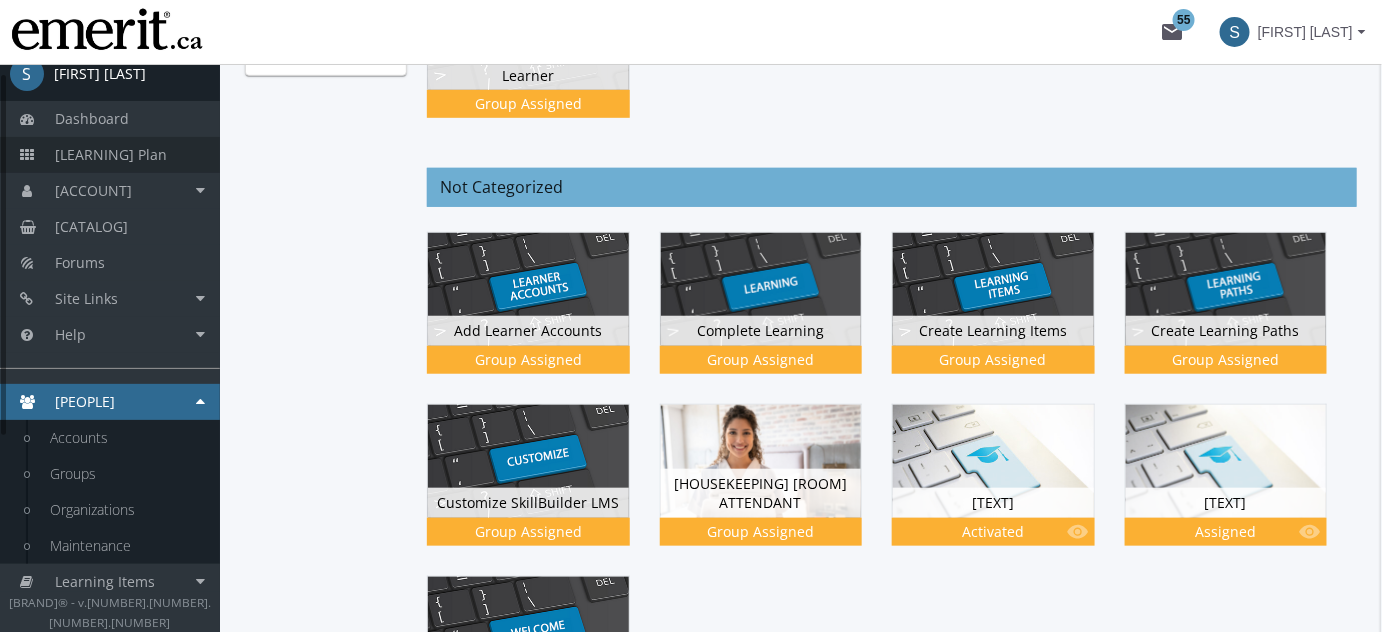 click on "[LEARNING] Plan" at bounding box center (111, 154) 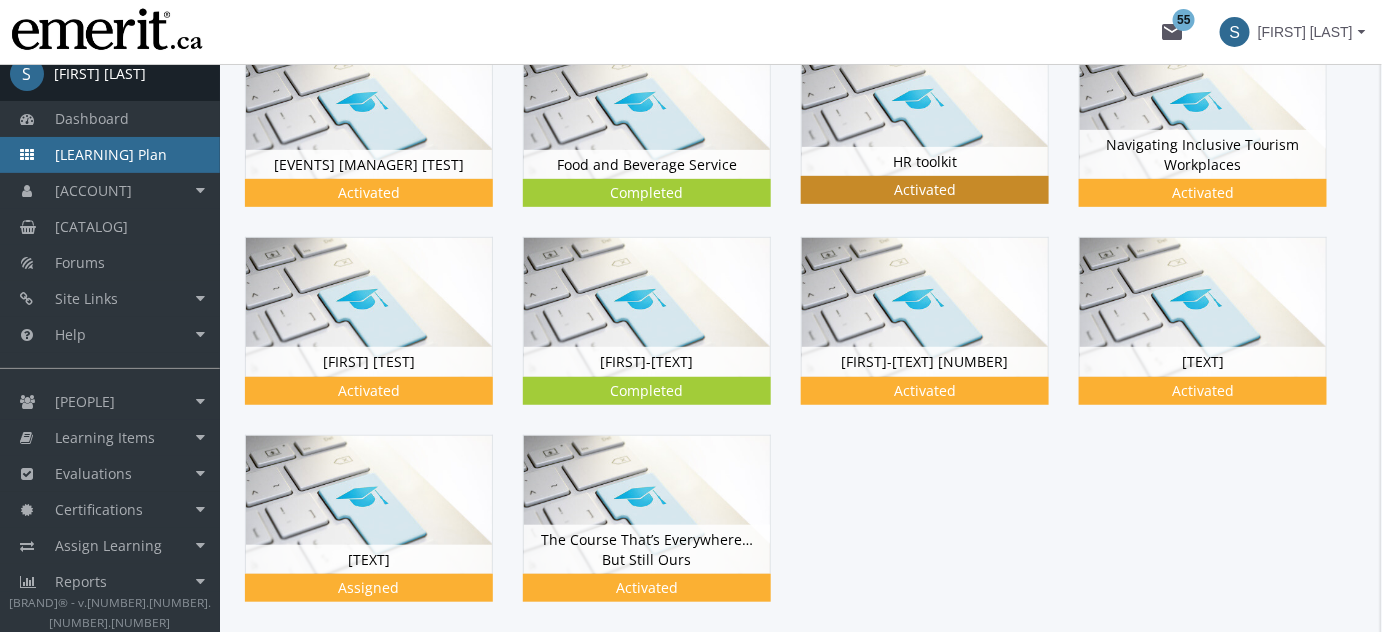 scroll, scrollTop: 242, scrollLeft: 0, axis: vertical 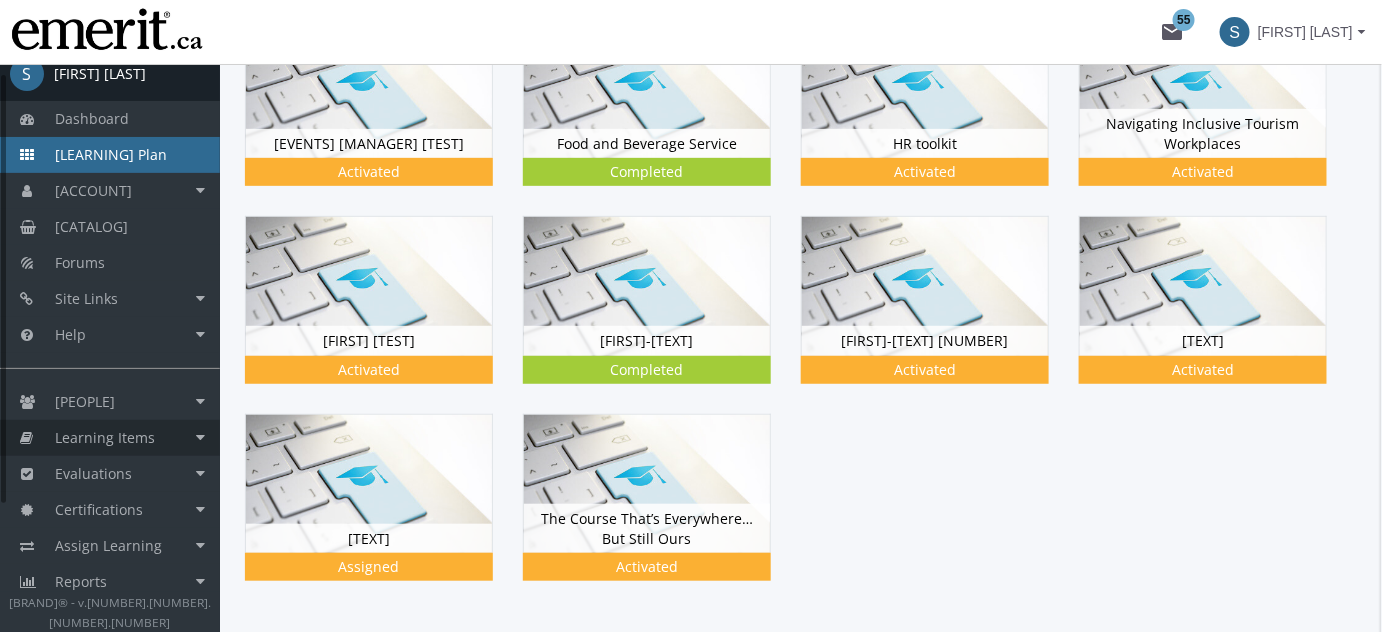 click on "Learning Items" at bounding box center (105, 437) 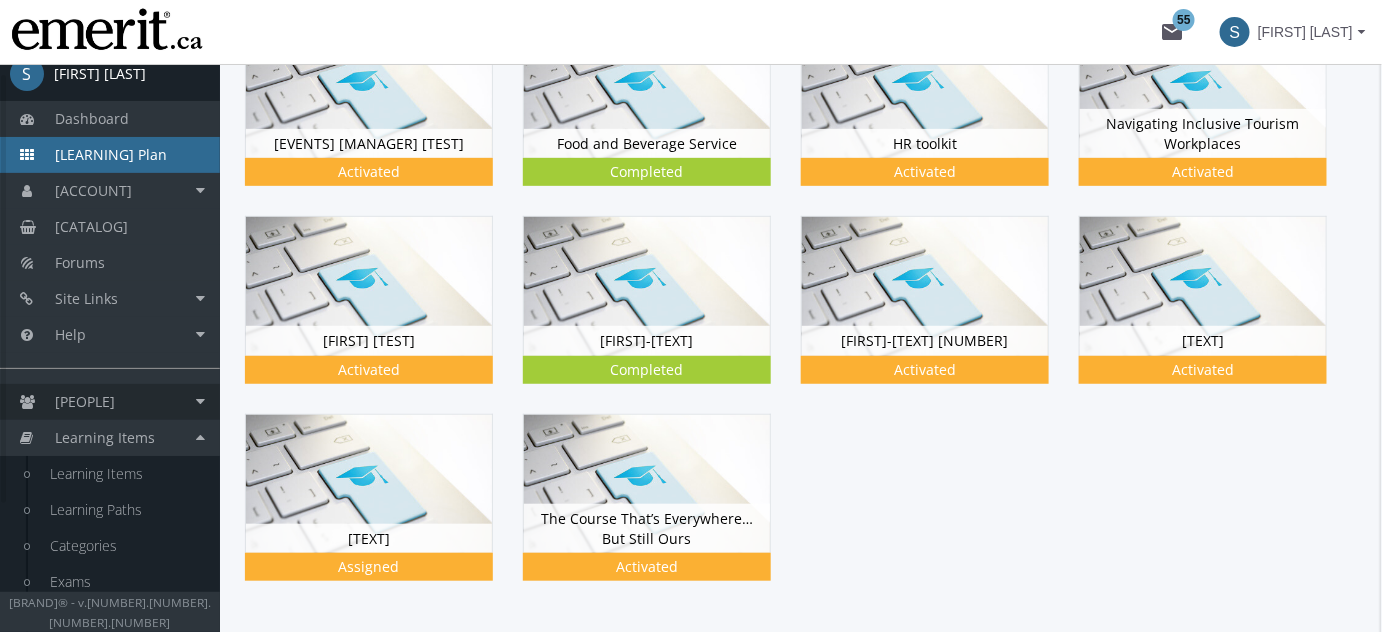 click on "[PEOPLE]" at bounding box center (85, 401) 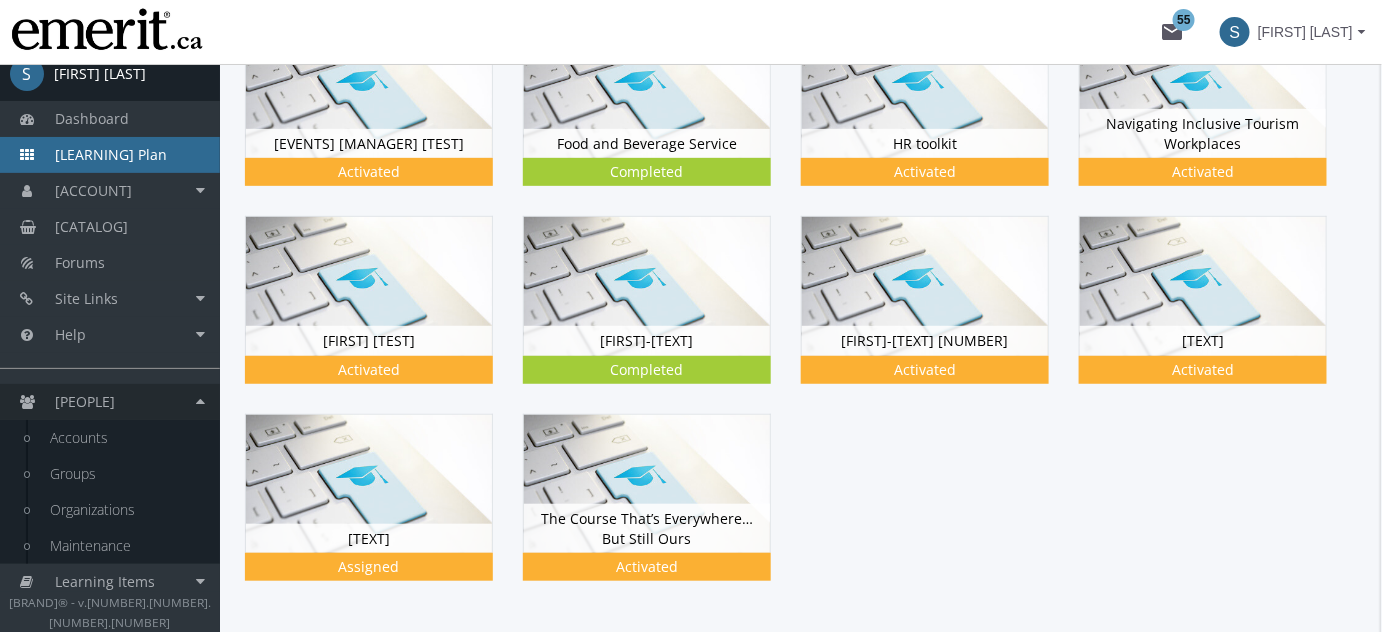 scroll, scrollTop: 328, scrollLeft: 0, axis: vertical 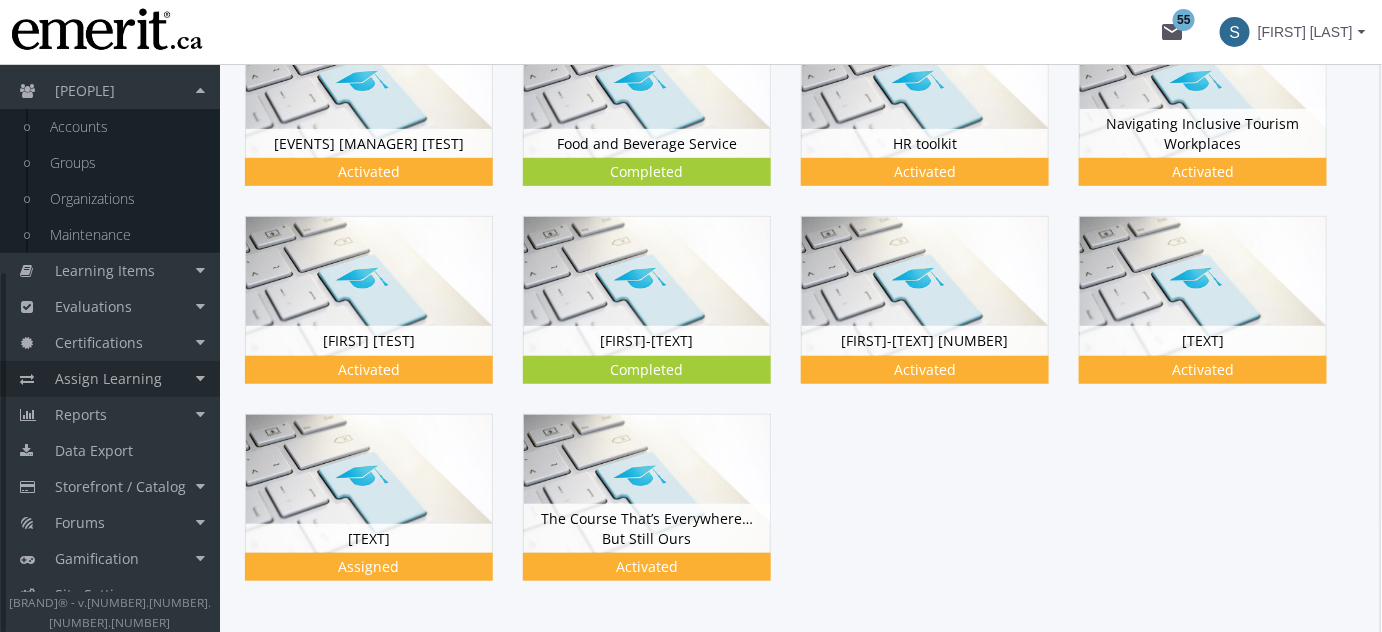 click on "Assign Learning" at bounding box center [110, 379] 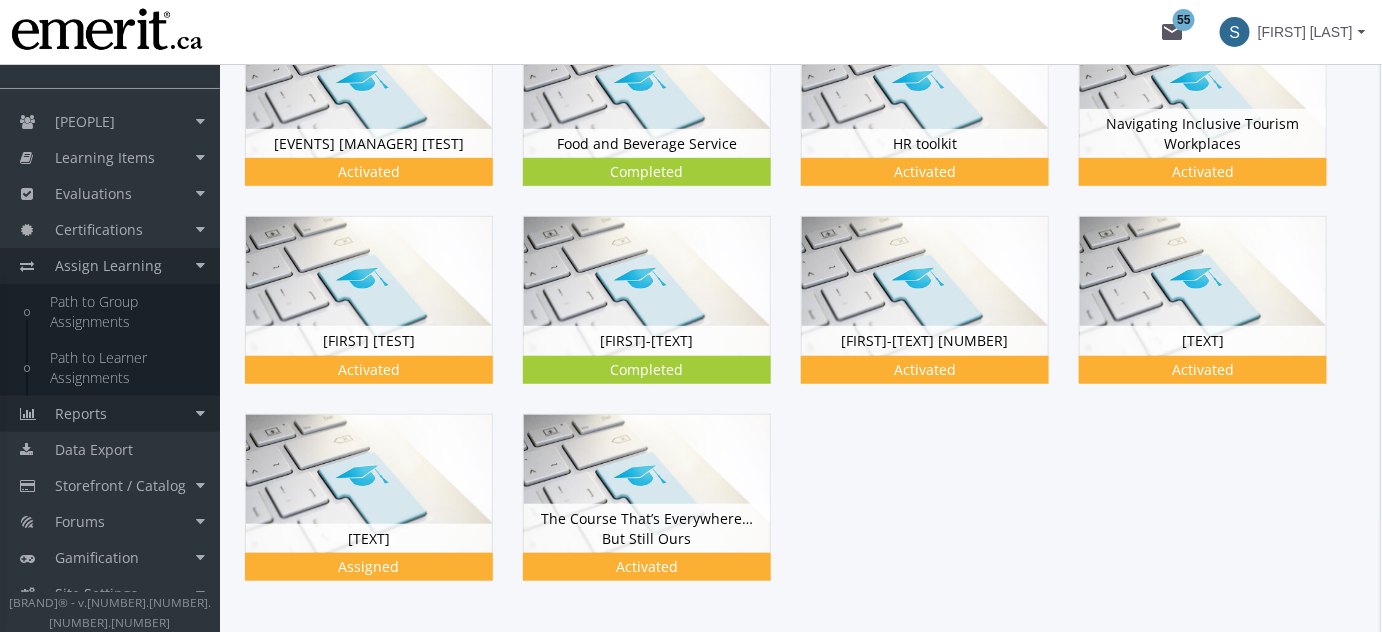 scroll, scrollTop: 296, scrollLeft: 0, axis: vertical 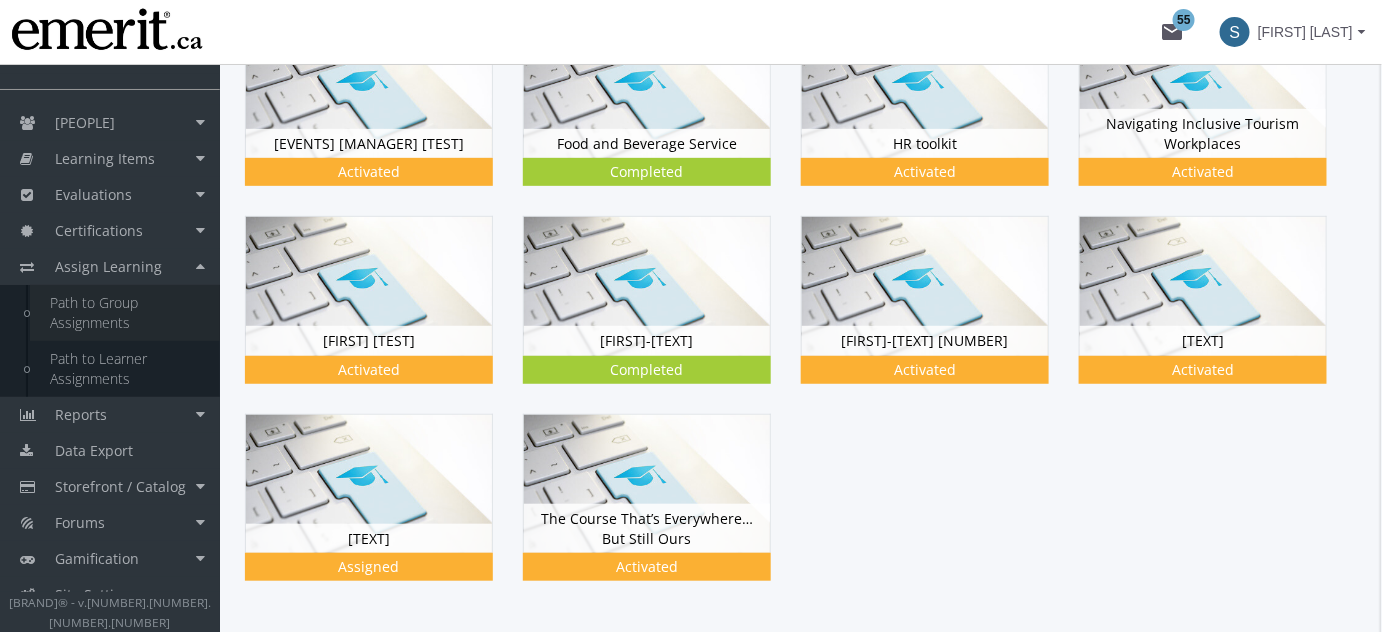 click on "Path to Group Assignments" at bounding box center (125, 313) 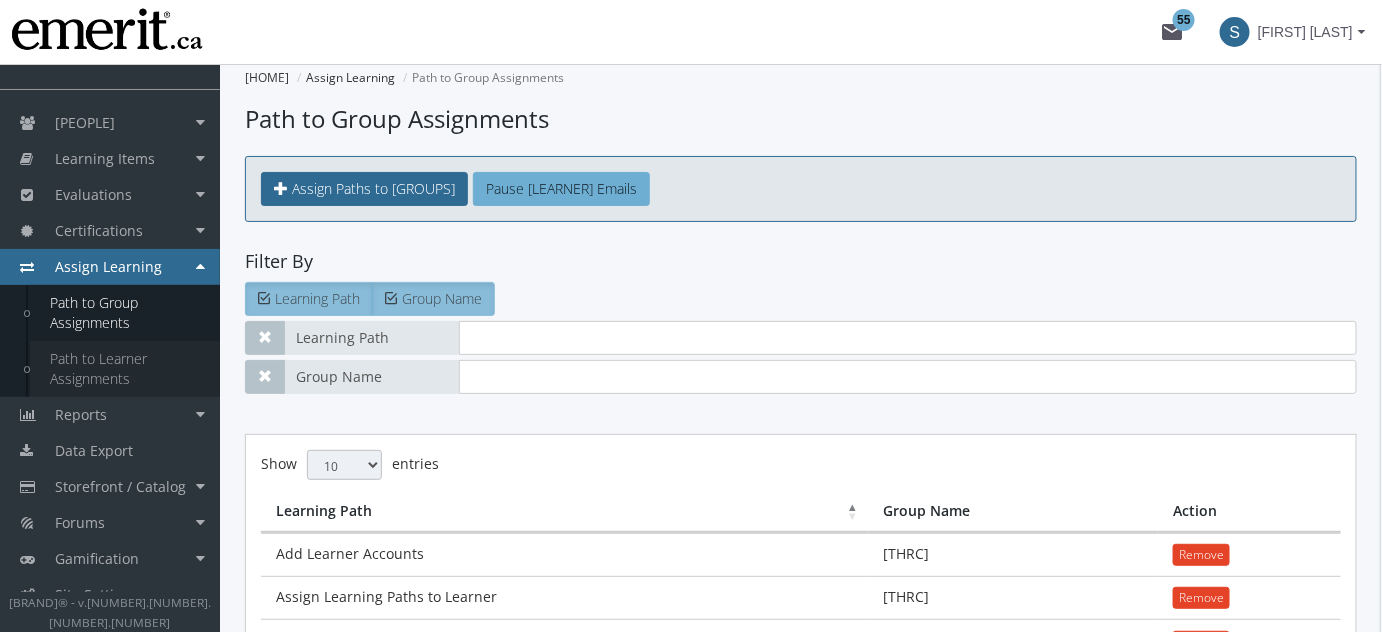 click on "Path to Learner Assignments" at bounding box center (125, 369) 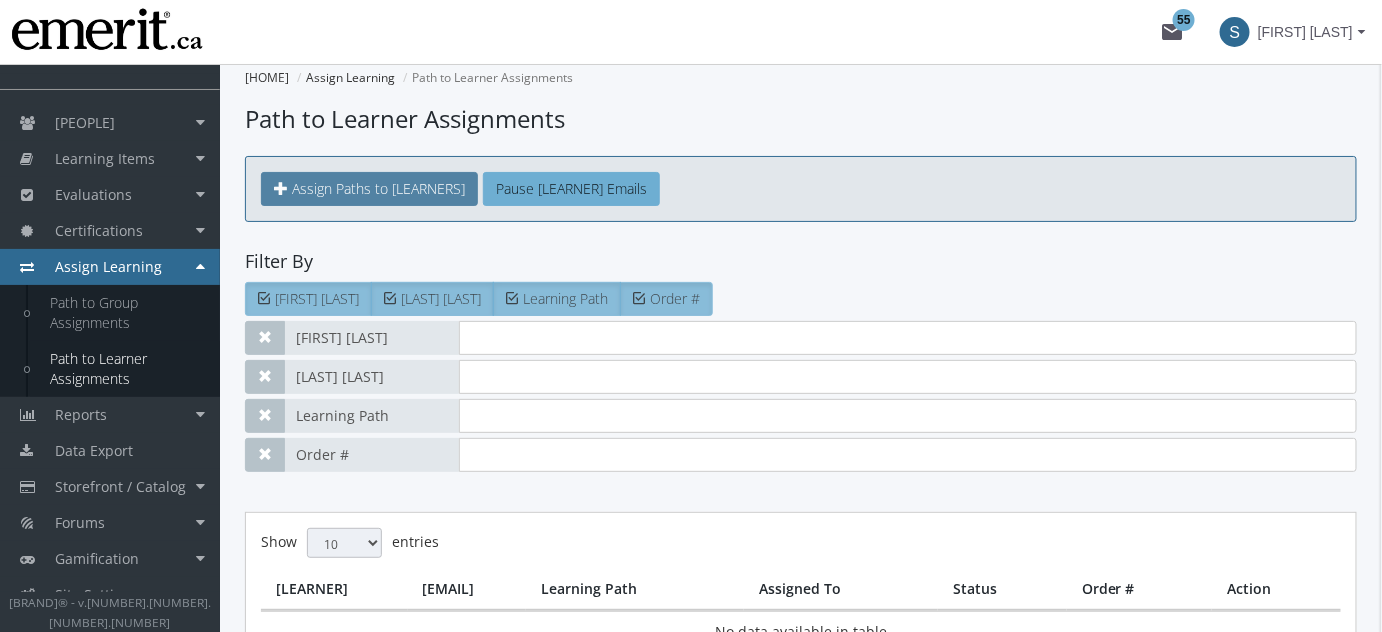 click on "Assign Paths to [LEARNERS]" at bounding box center (378, 188) 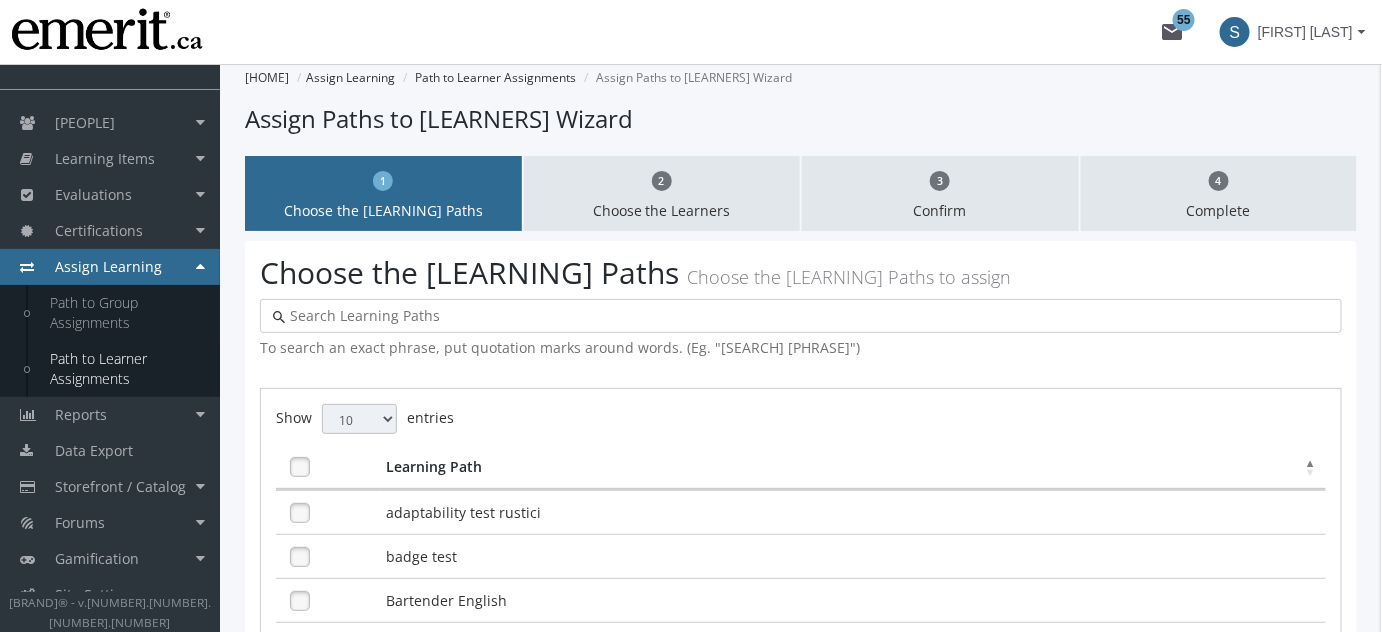 click at bounding box center (807, 316) 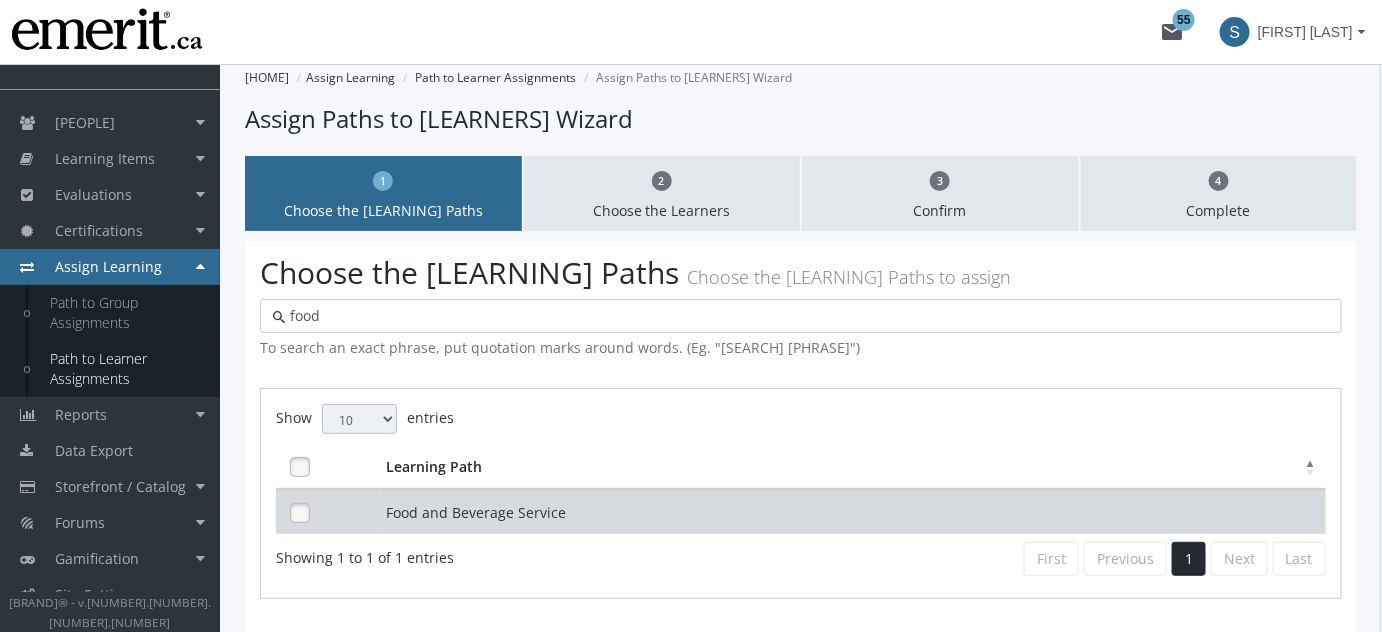type on "food" 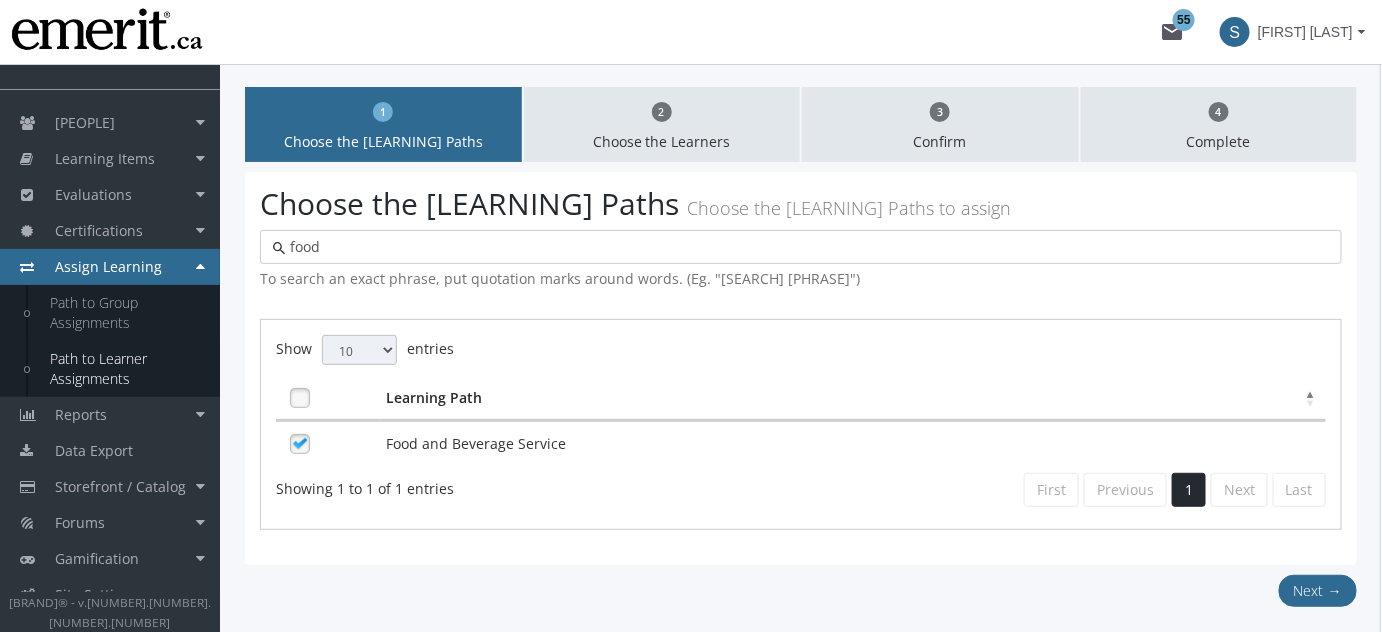 scroll, scrollTop: 160, scrollLeft: 0, axis: vertical 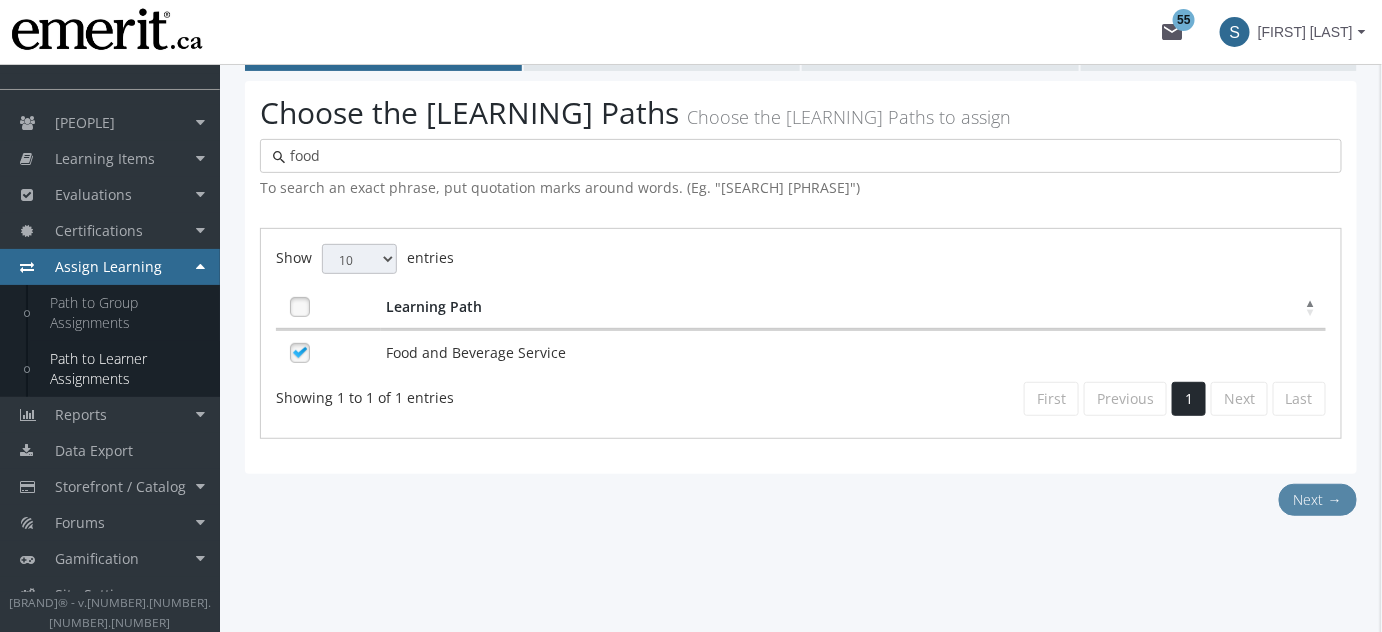 click on "Next →" at bounding box center (1318, 500) 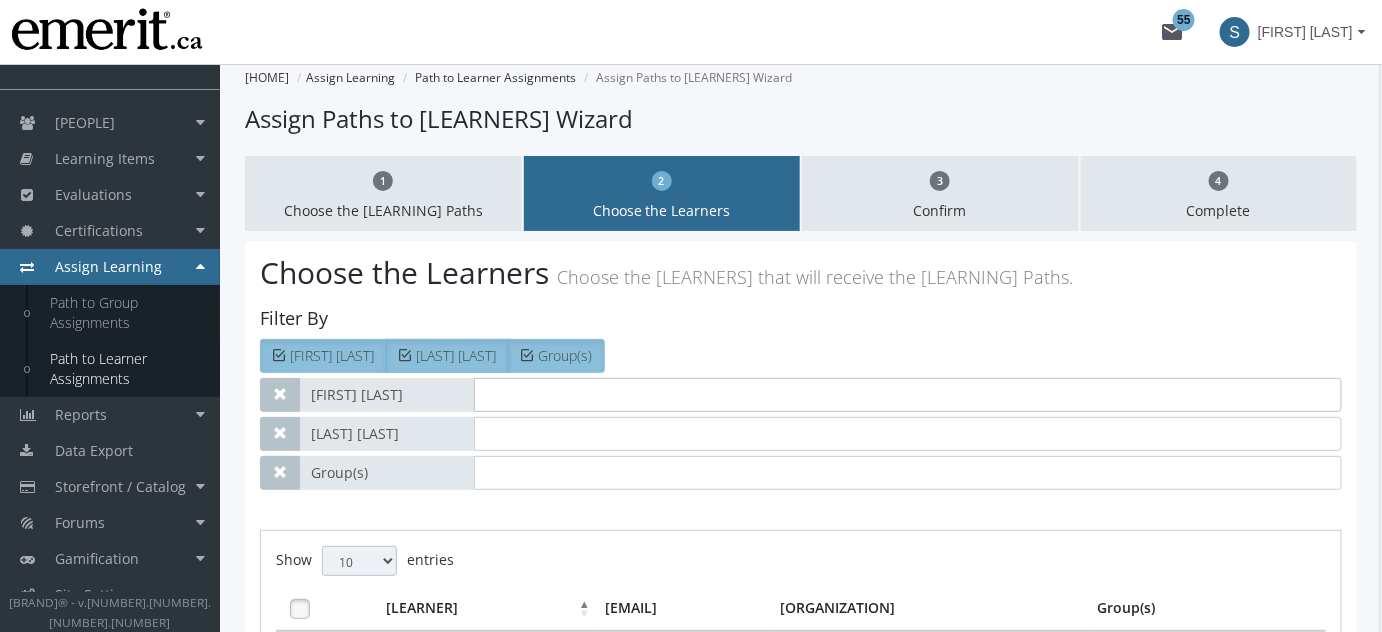 click at bounding box center (908, 395) 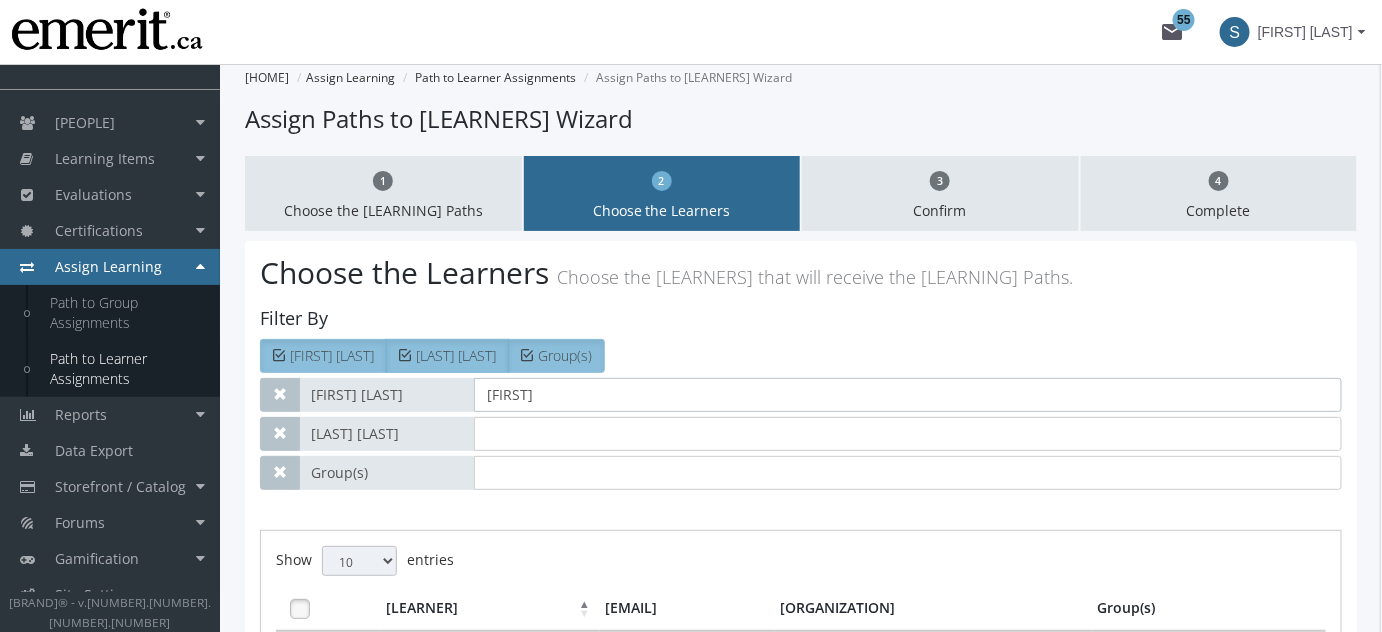 type on "[FIRST]" 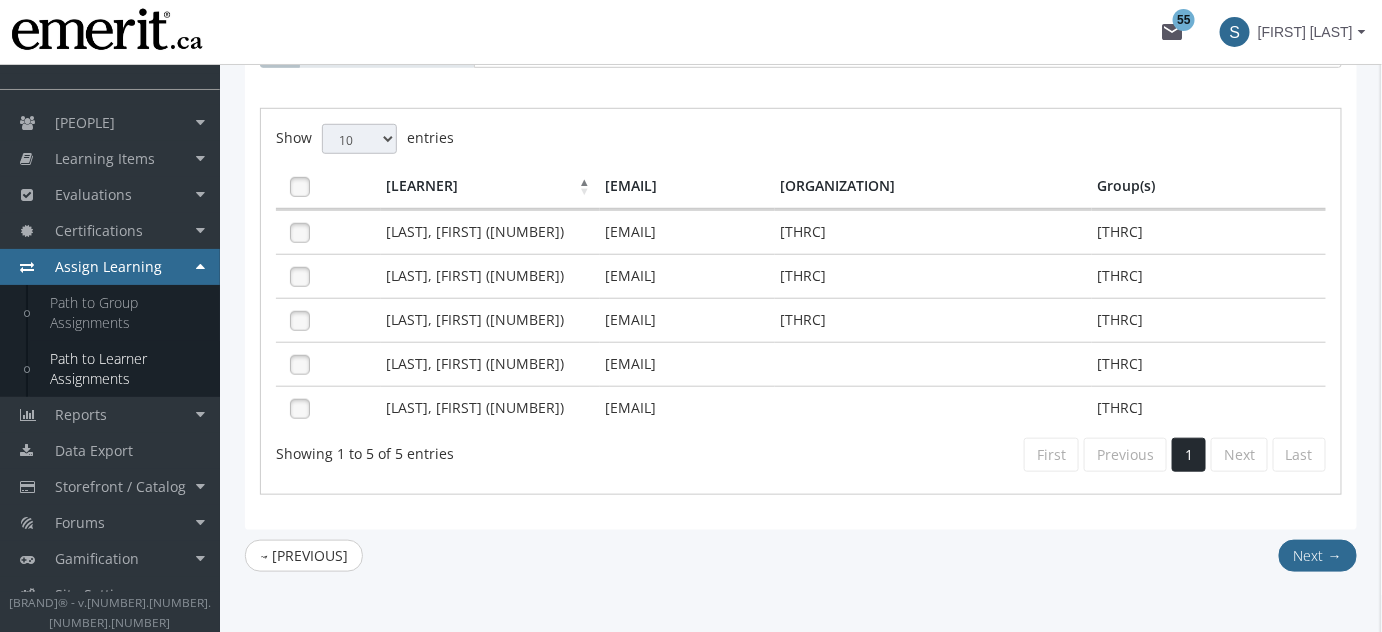 scroll, scrollTop: 424, scrollLeft: 0, axis: vertical 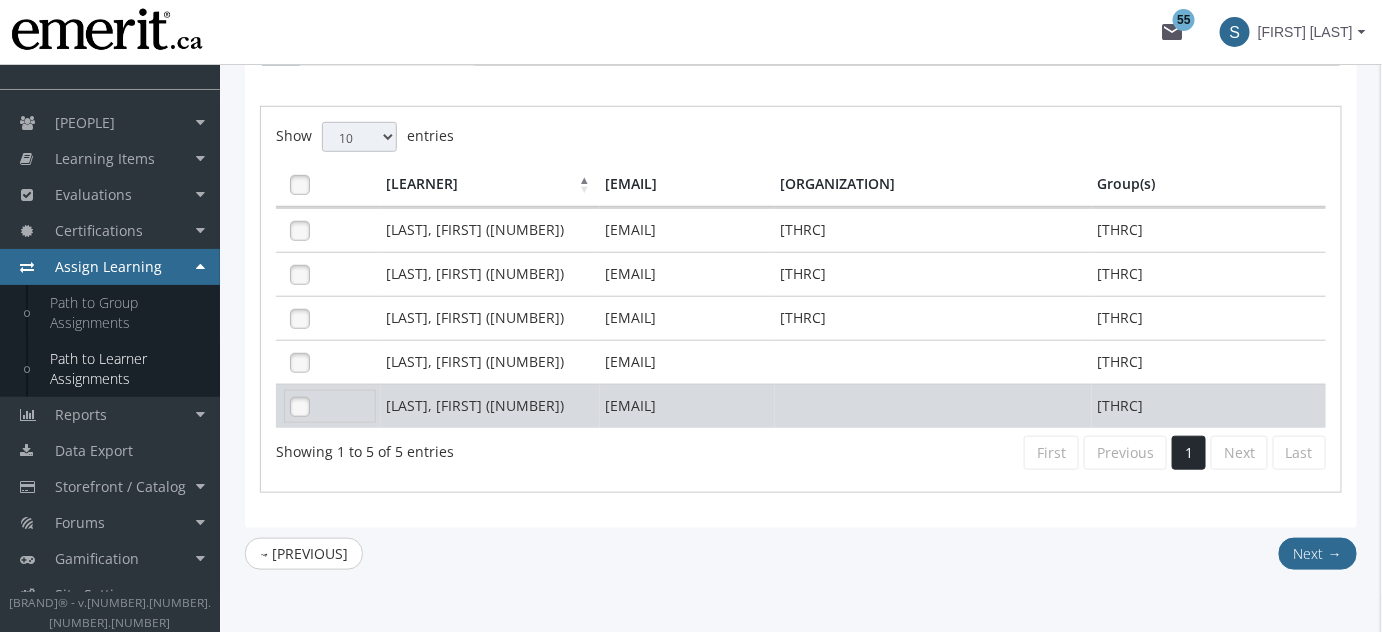 click at bounding box center (300, 407) 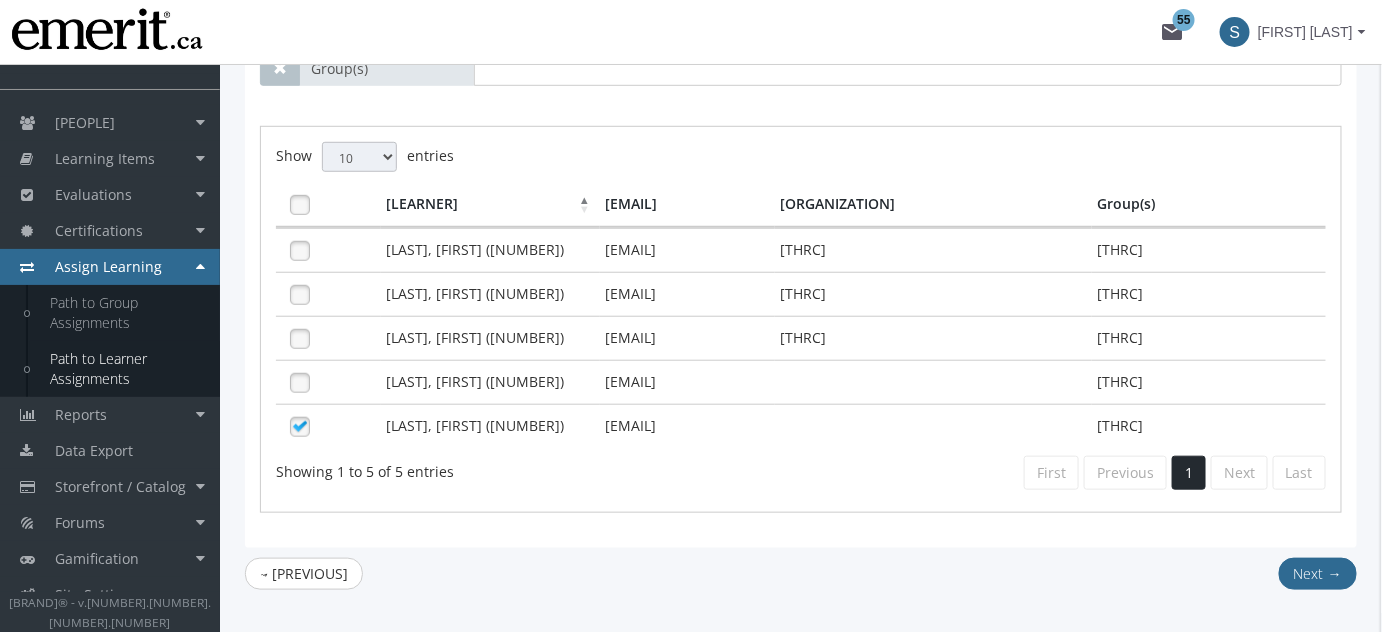 scroll, scrollTop: 424, scrollLeft: 0, axis: vertical 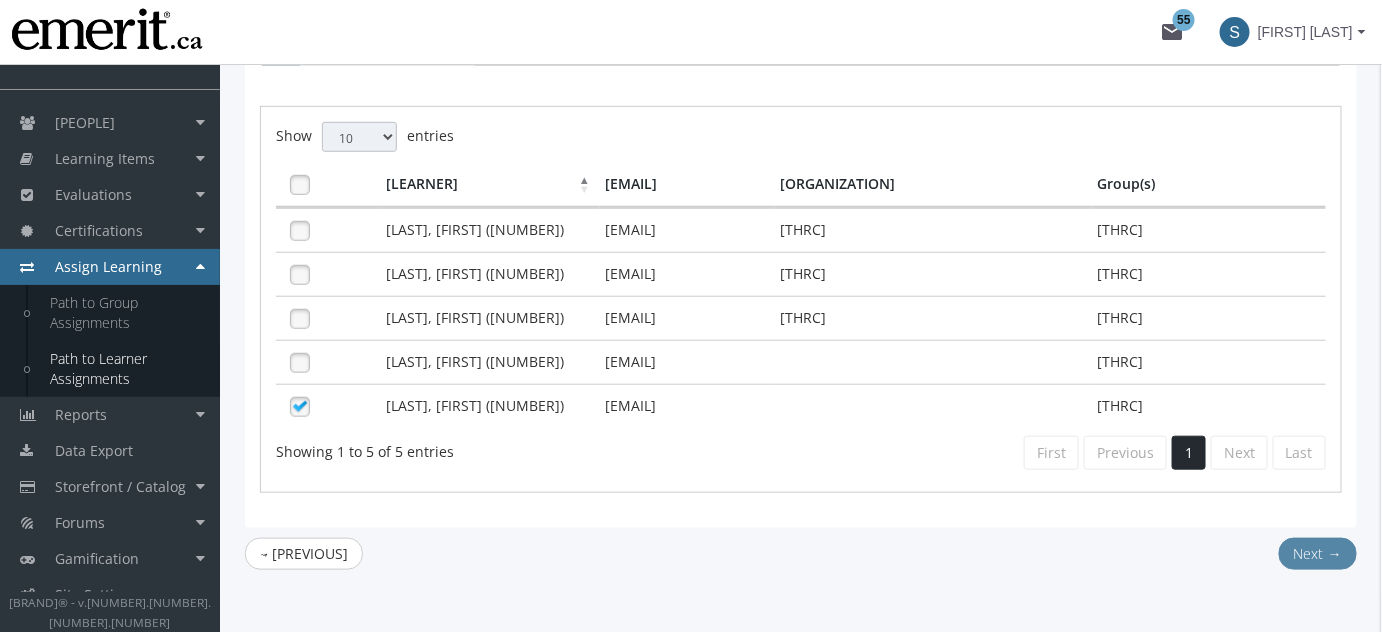 click on "Next →" at bounding box center (1318, 554) 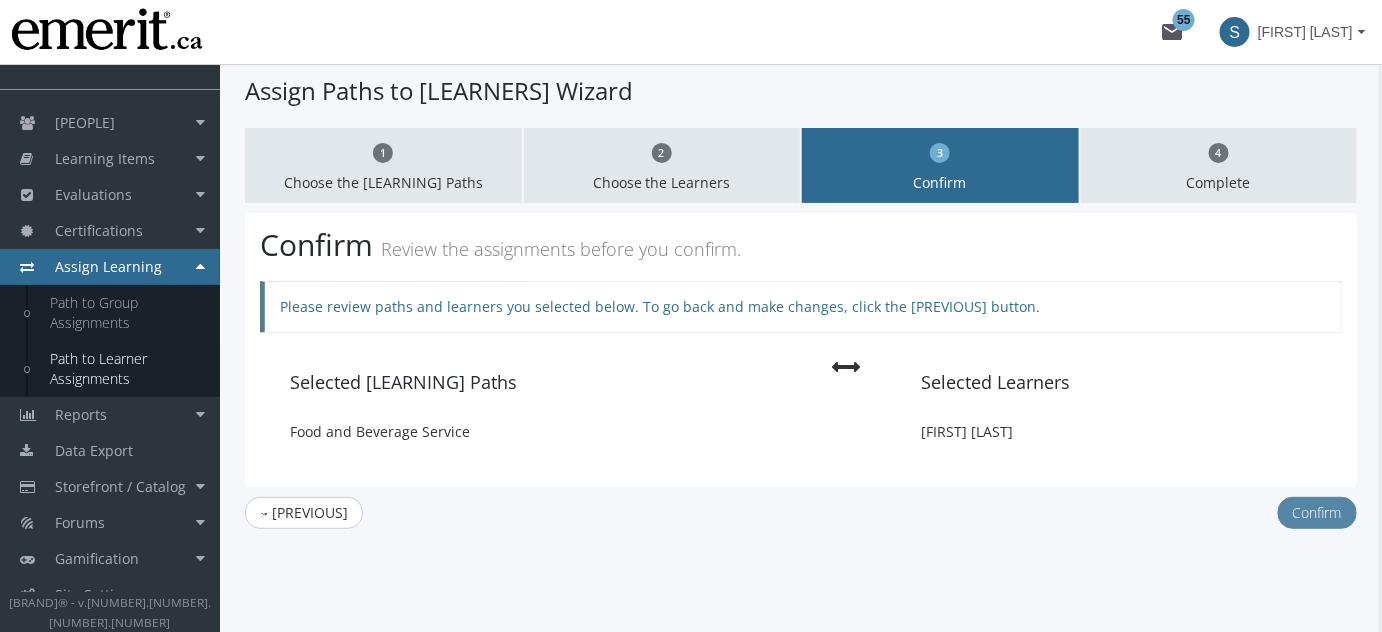 scroll, scrollTop: 43, scrollLeft: 0, axis: vertical 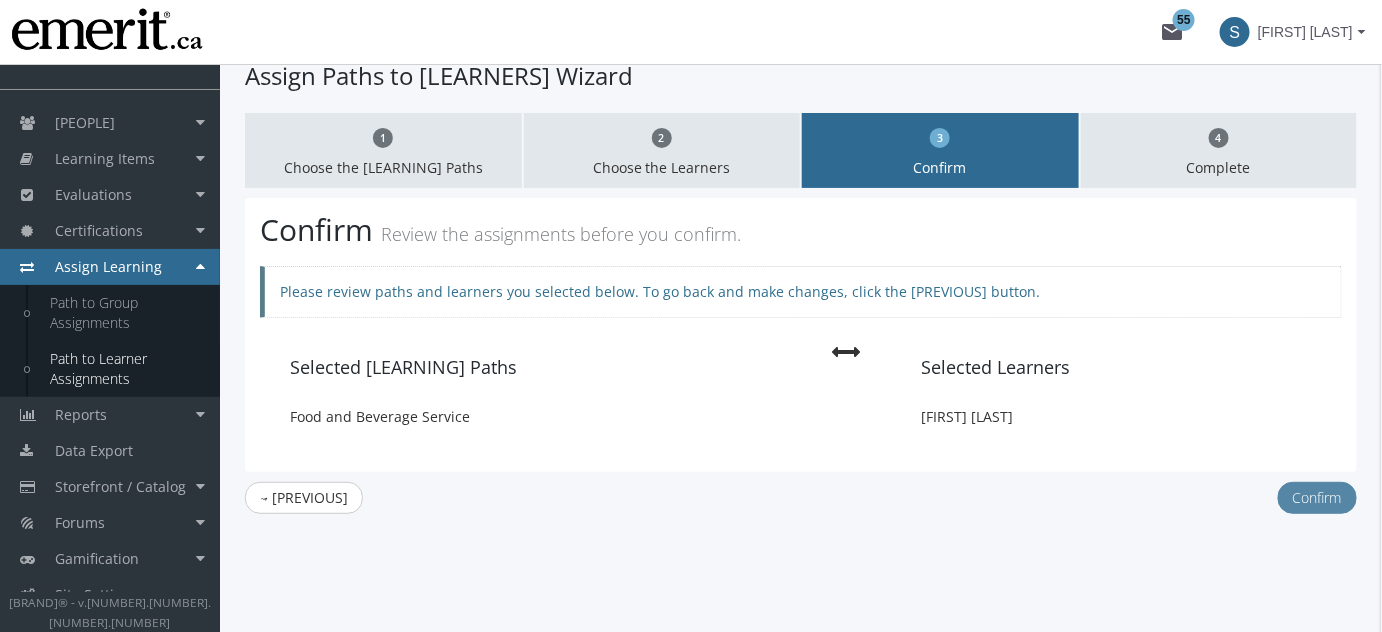 click on "Confirm" at bounding box center [1317, 498] 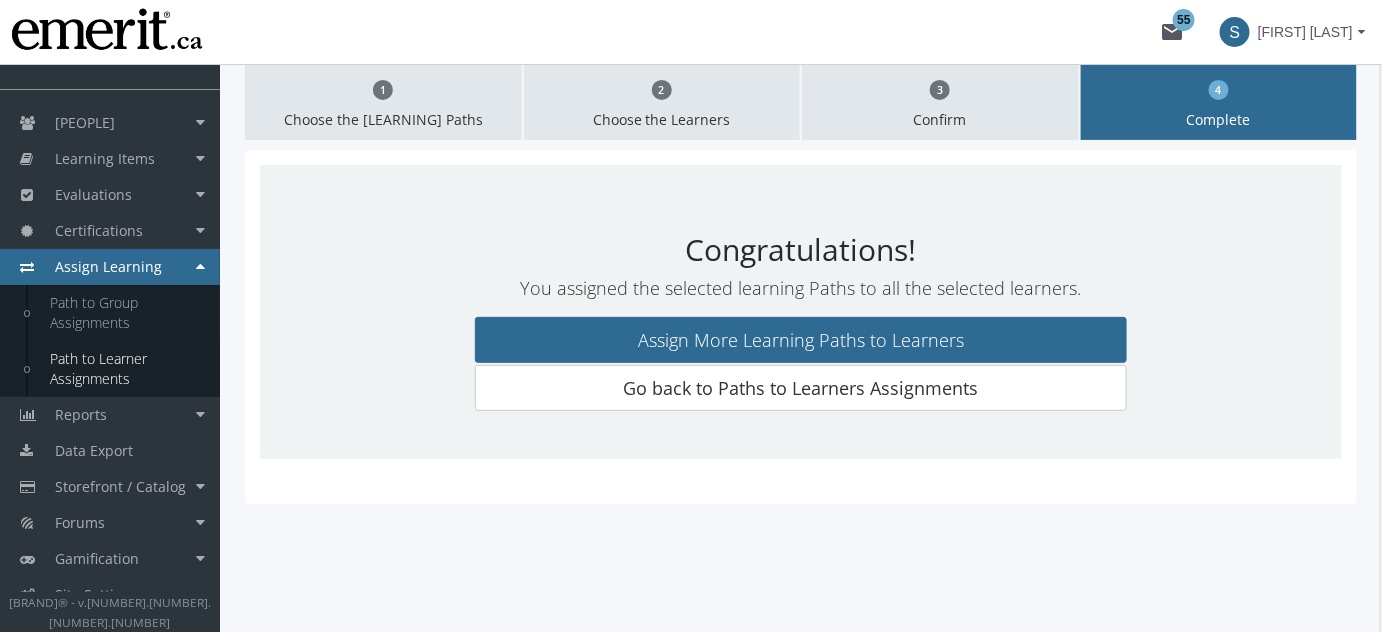 scroll, scrollTop: 0, scrollLeft: 0, axis: both 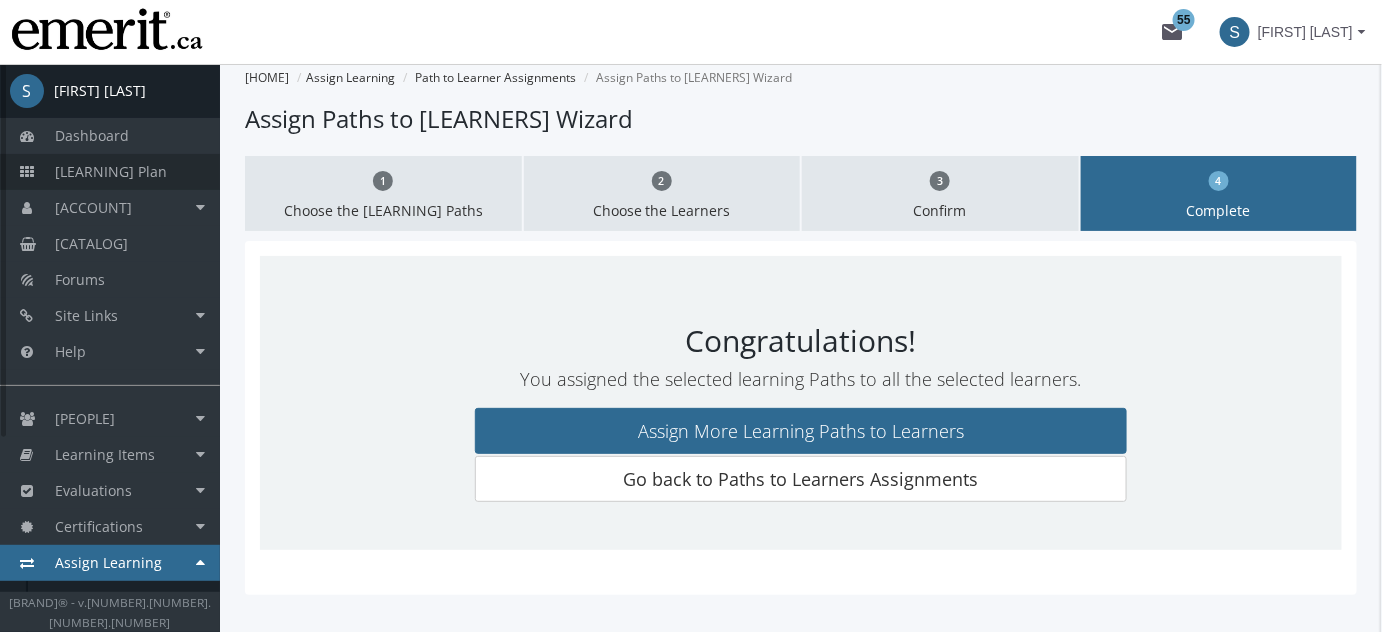click on "[LEARNING] Plan" at bounding box center (110, 172) 